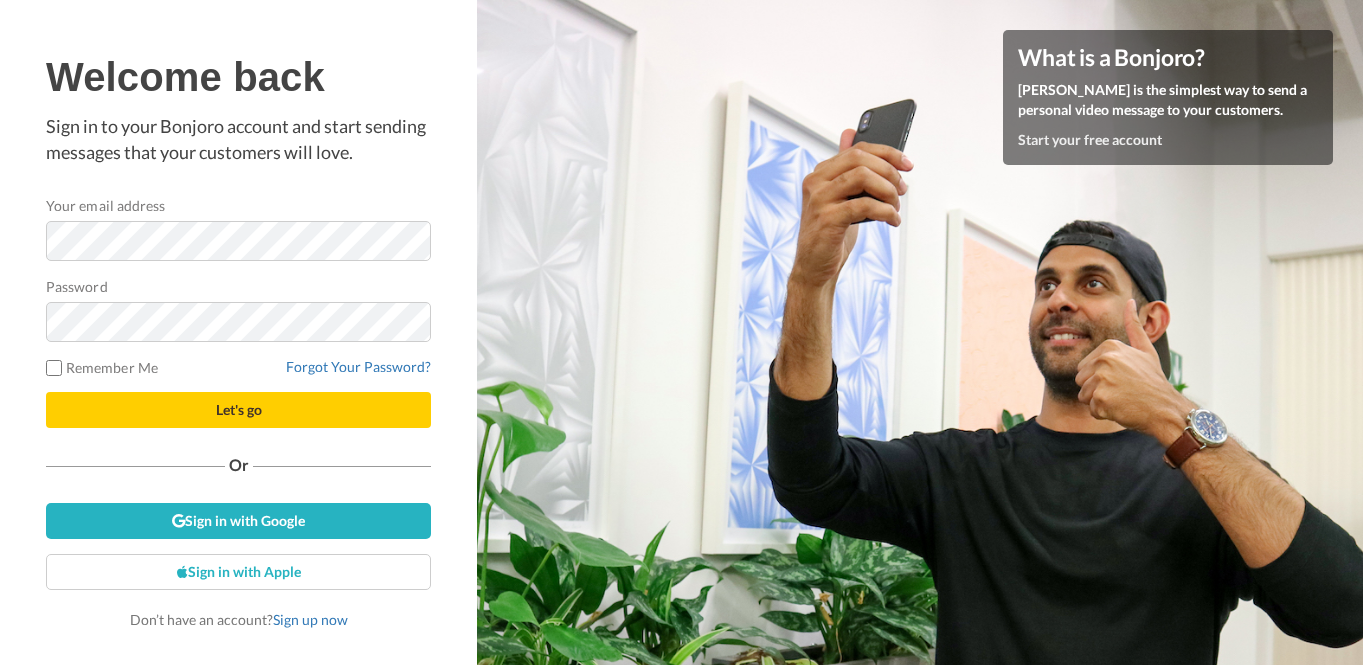 scroll, scrollTop: 0, scrollLeft: 0, axis: both 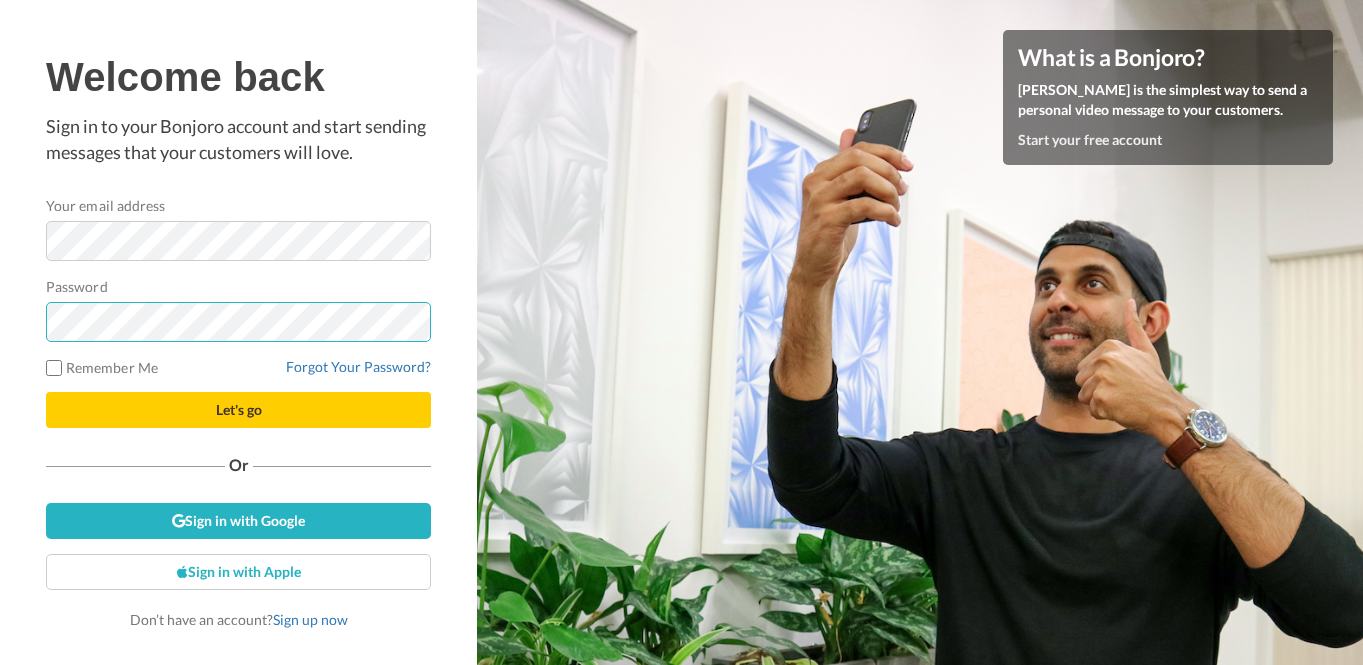 click on "Let's go" at bounding box center (238, 410) 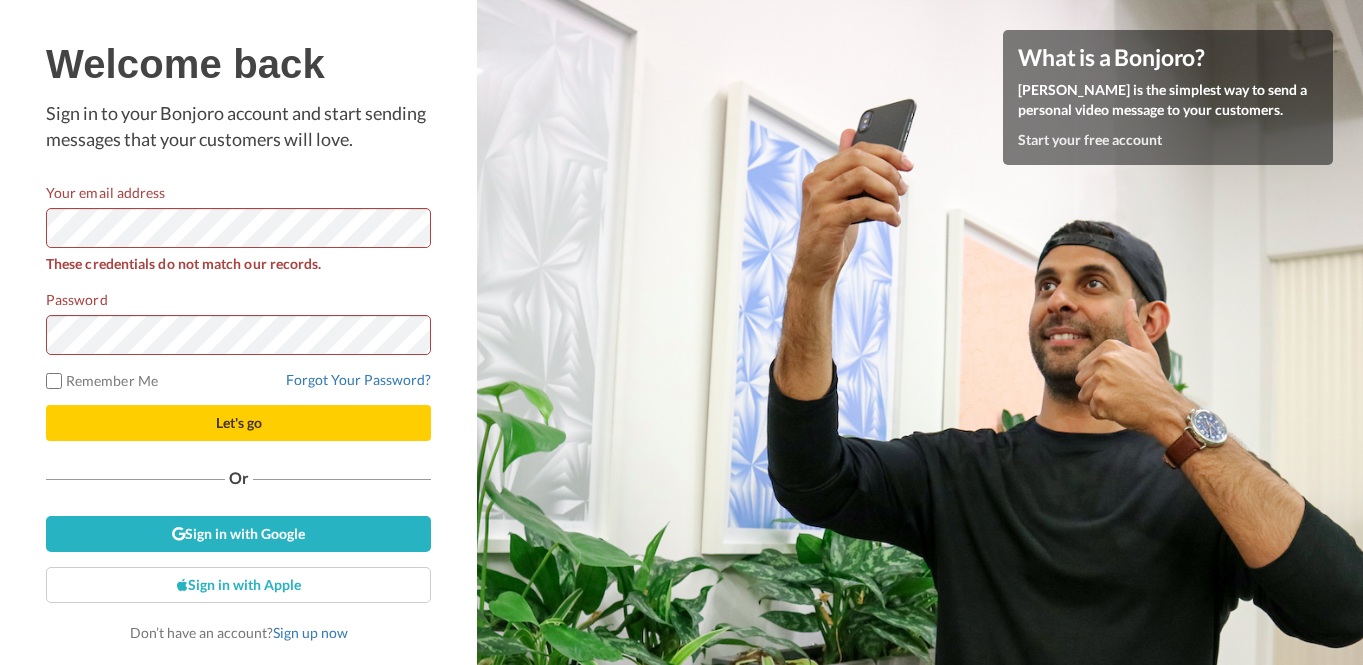 scroll, scrollTop: 0, scrollLeft: 0, axis: both 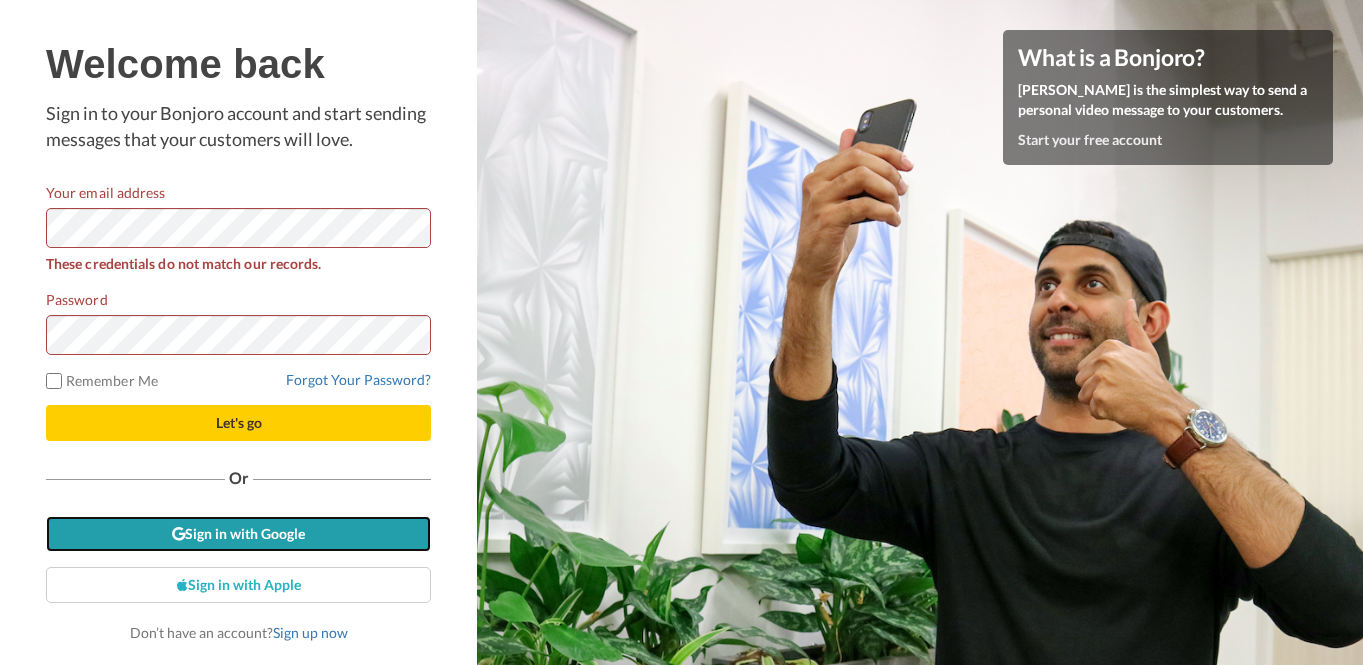 click on "Sign in with Google" at bounding box center (238, 534) 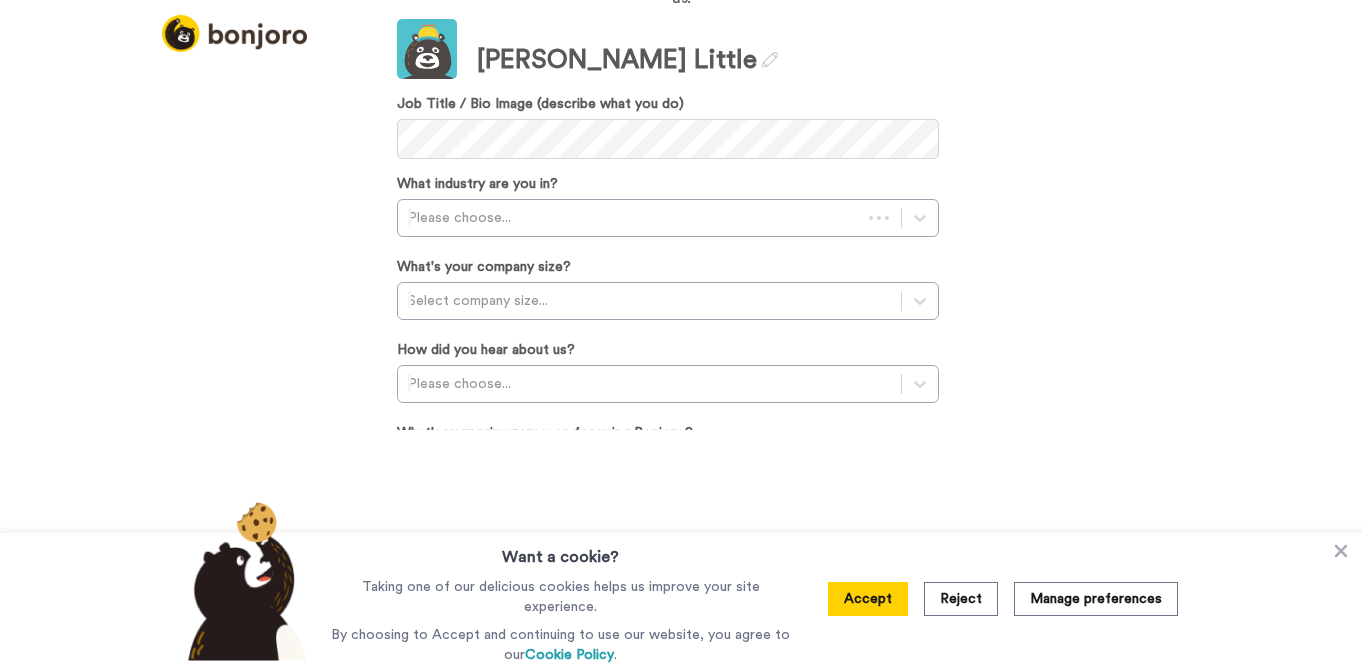 scroll, scrollTop: 0, scrollLeft: 0, axis: both 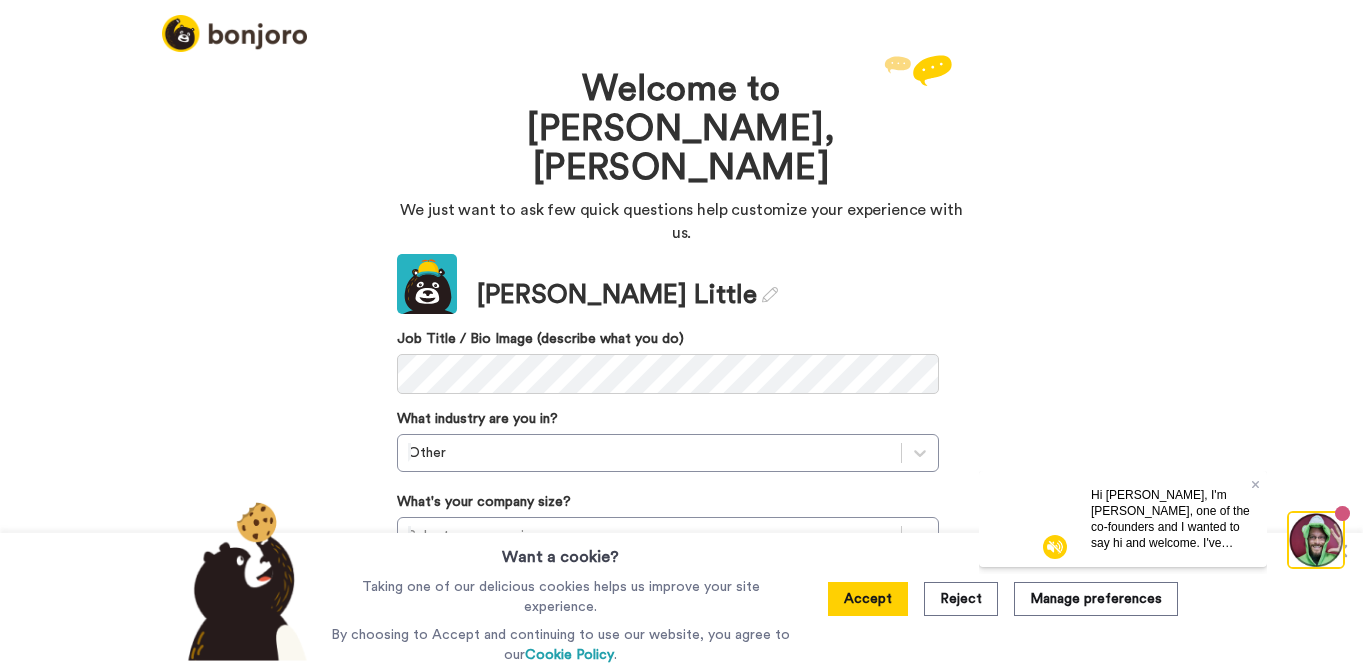 click at bounding box center (1027, 518) 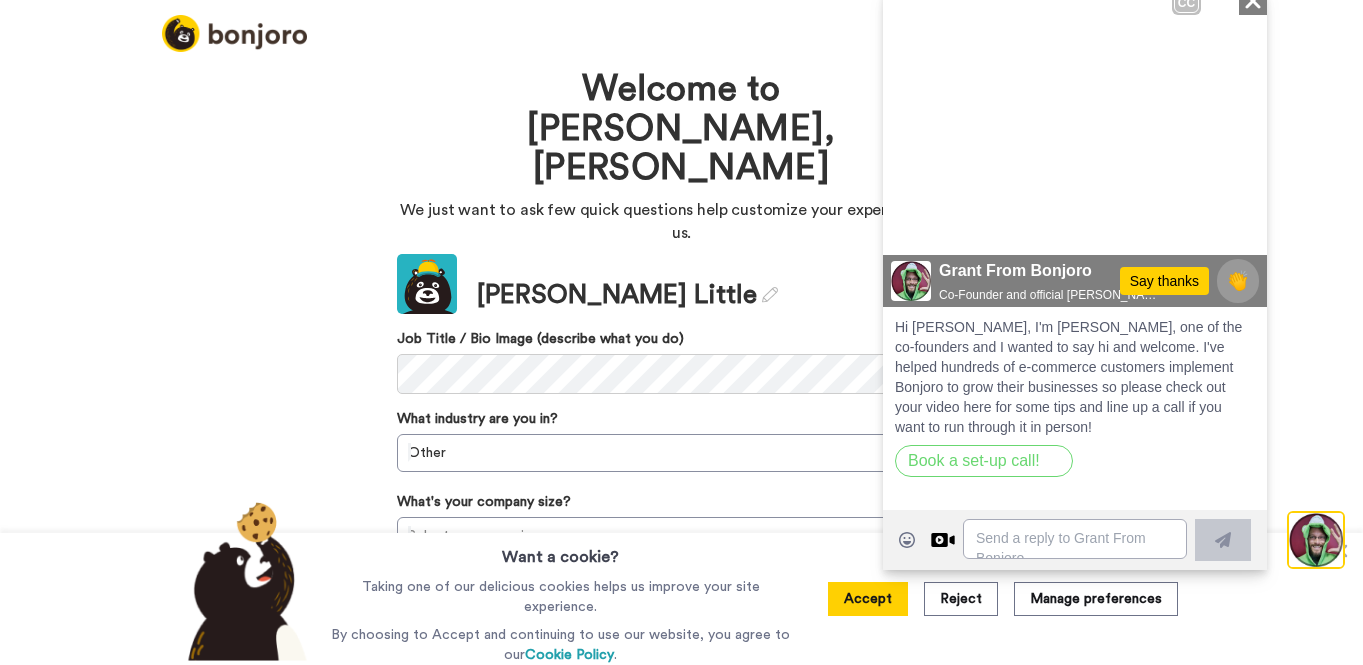 click on "Close" 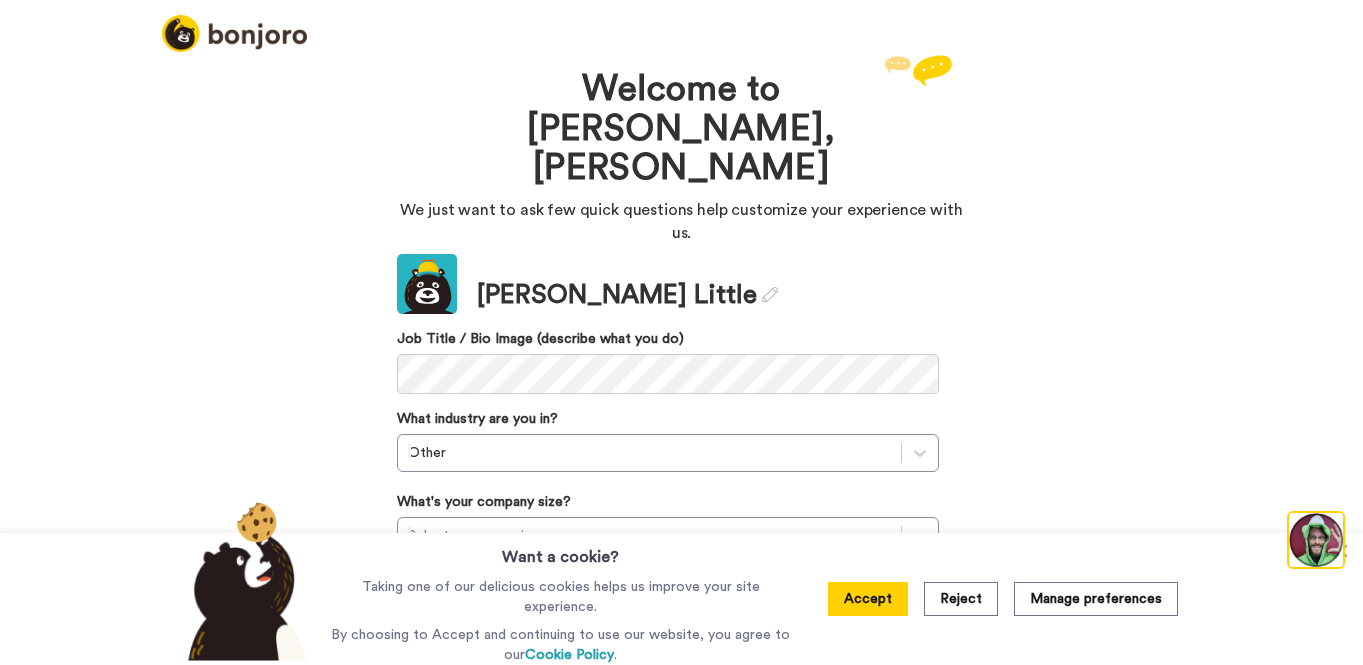 click at bounding box center [1316, 540] 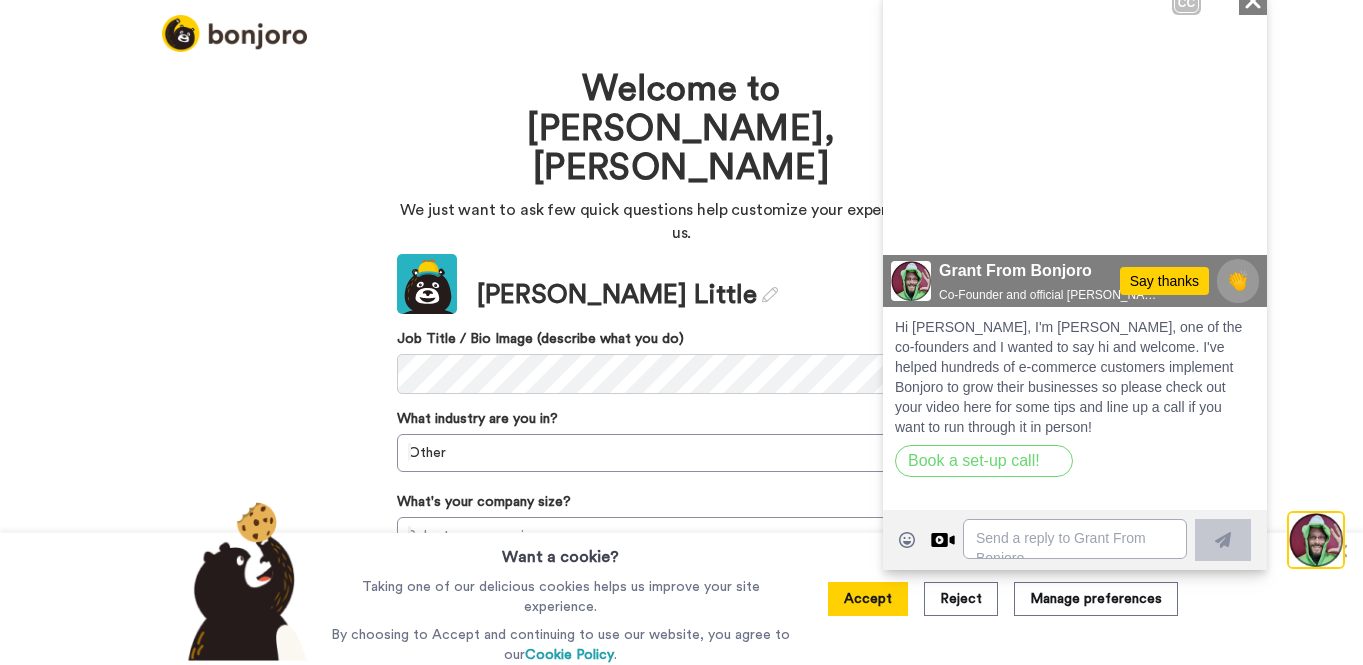 click 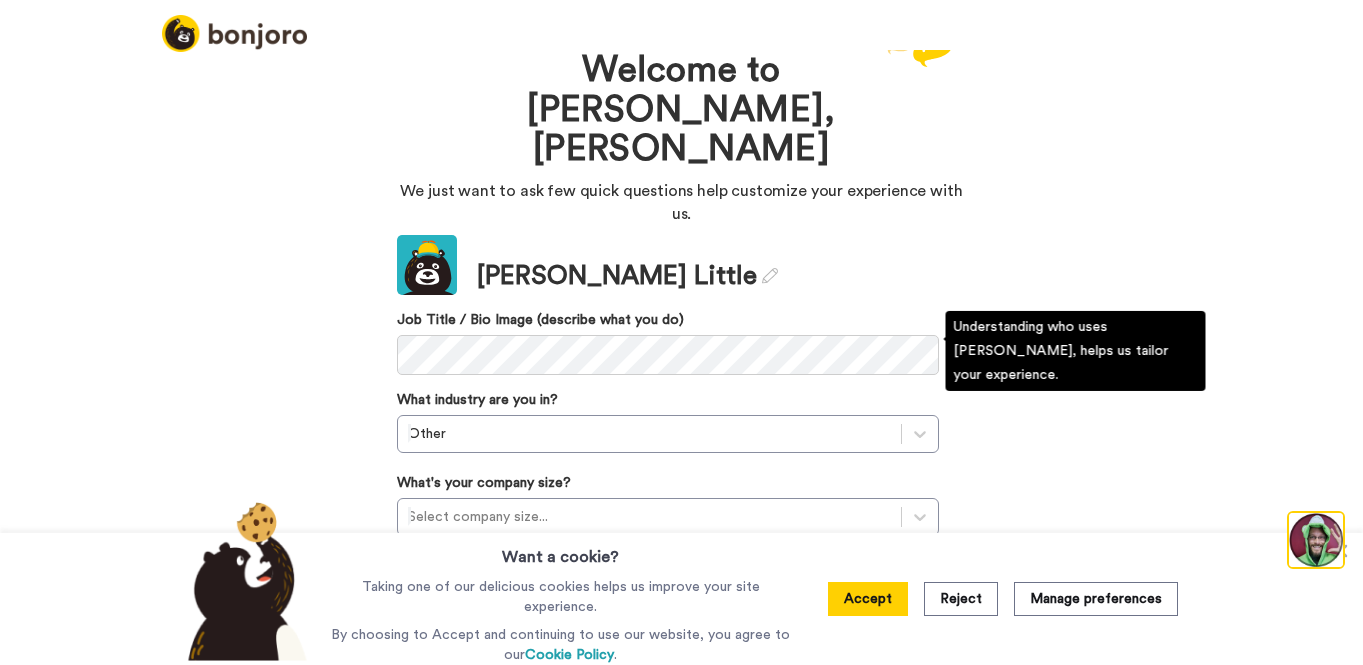 click on "Update [PERSON_NAME] Job Title / Bio Image (describe what you do) What industry are you in? Other What's your company size? Select company size... How did you hear about us? Please choose... What's your primary reason for using Bonjoro? Please choose... Please fill out every field Continue" at bounding box center (668, 524) 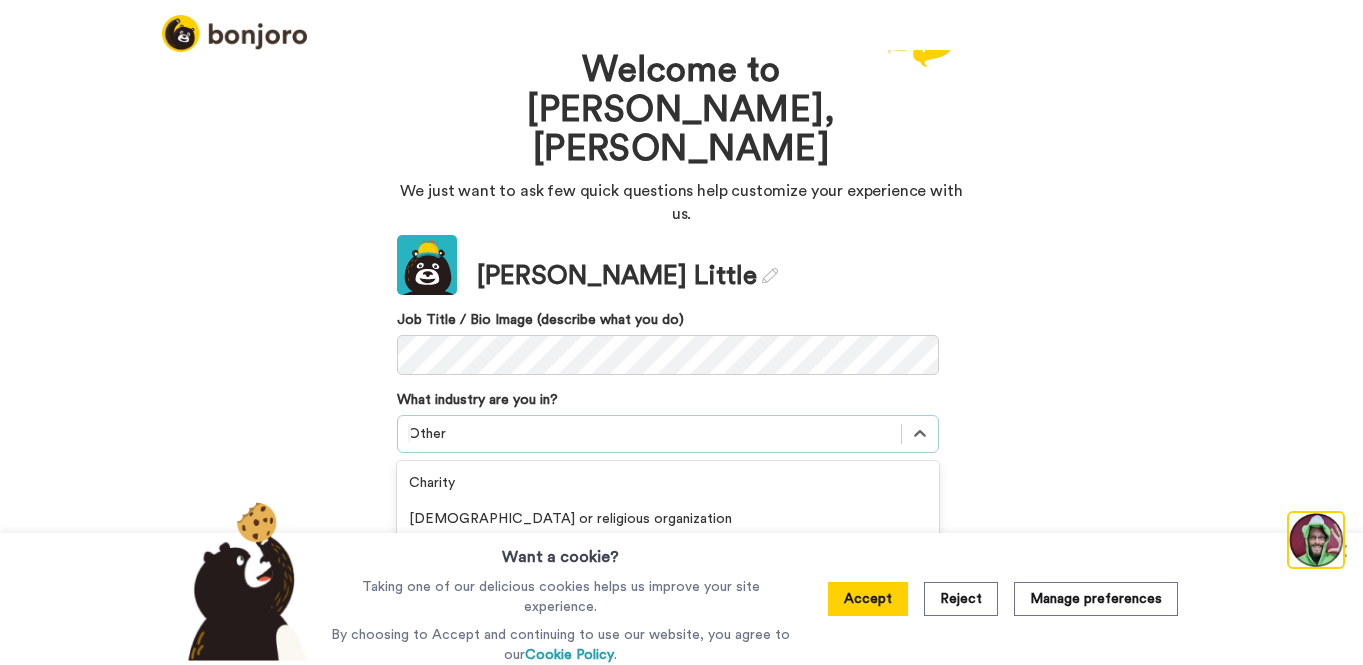 scroll, scrollTop: 21, scrollLeft: 0, axis: vertical 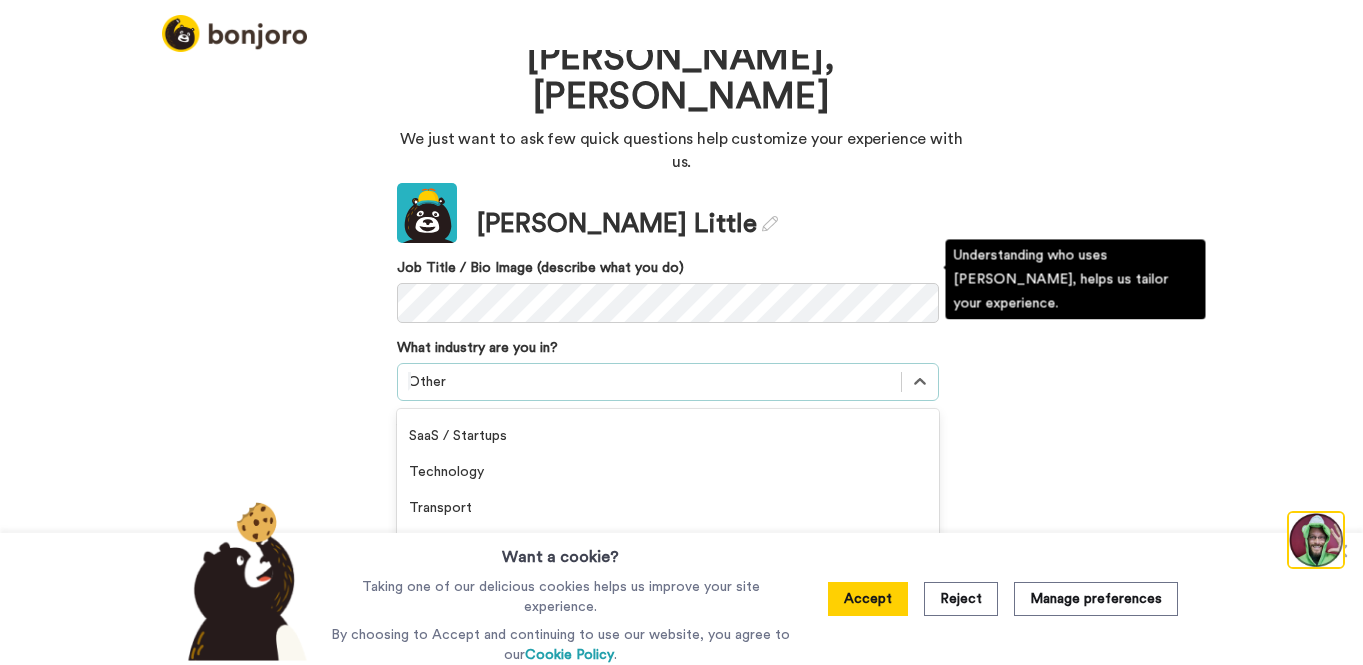 click on "Other" at bounding box center (668, 580) 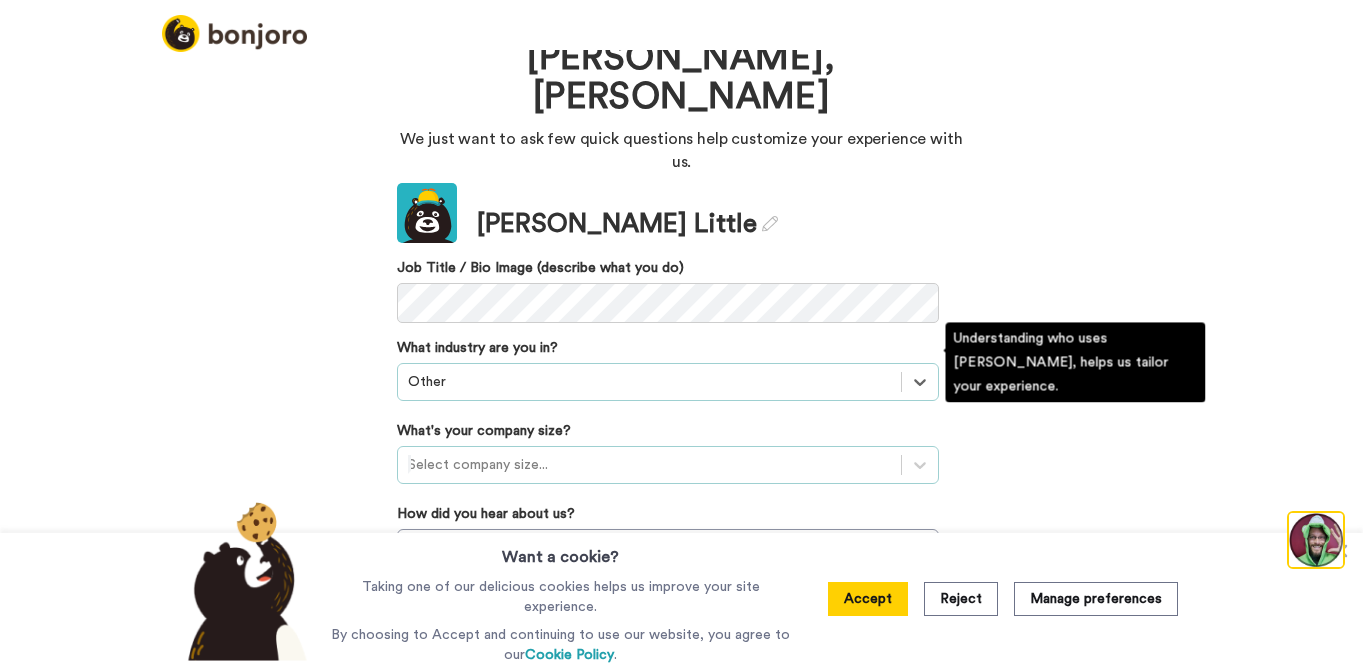 click at bounding box center (649, 465) 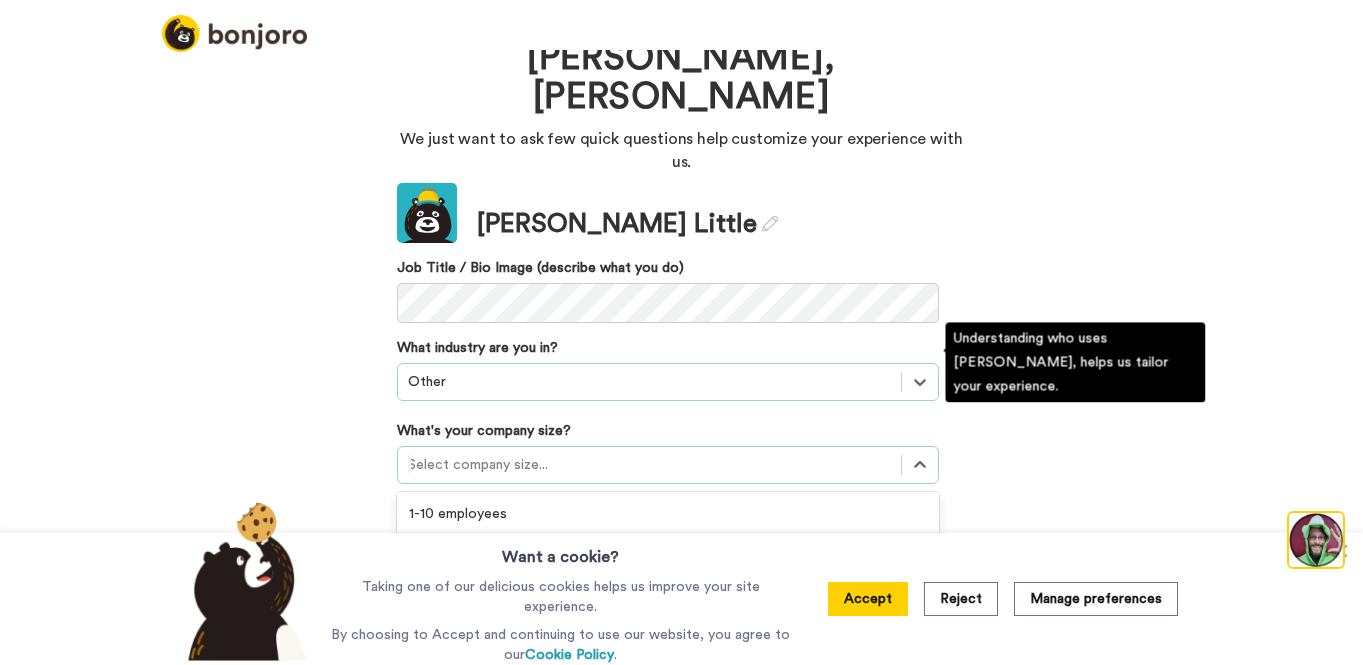 click on "11-50 employees" at bounding box center [668, 550] 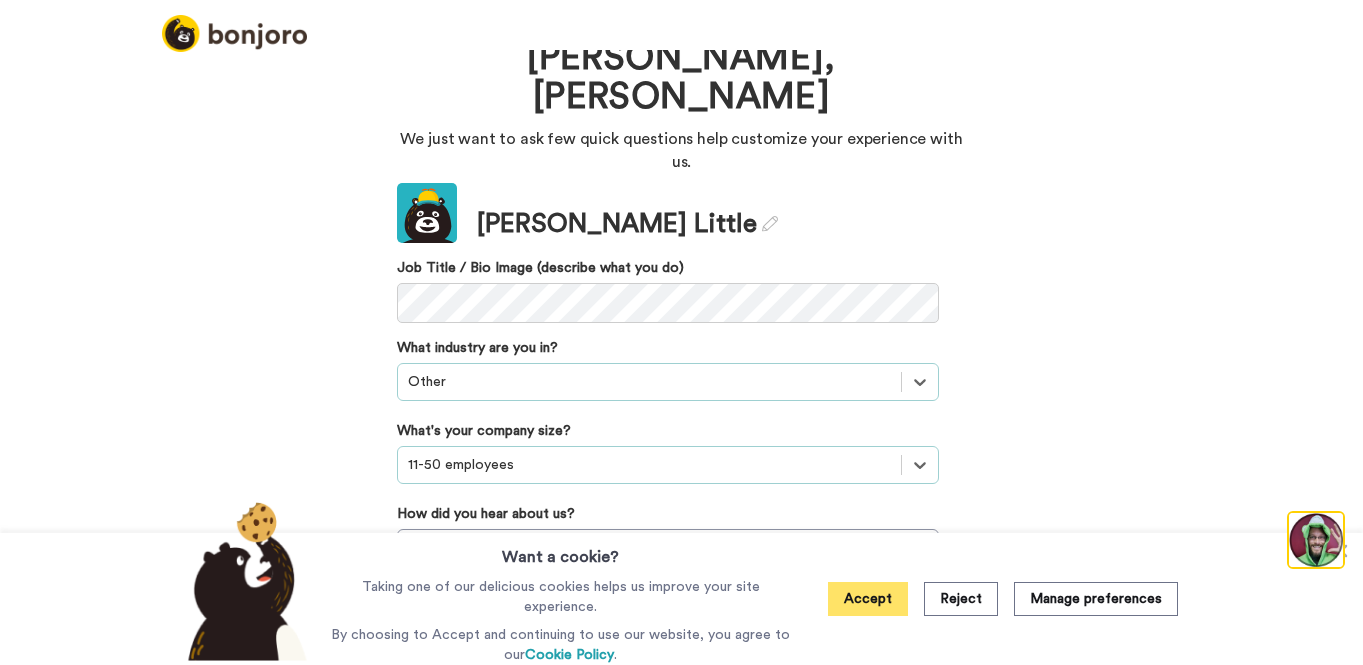 click on "Accept" at bounding box center [868, 599] 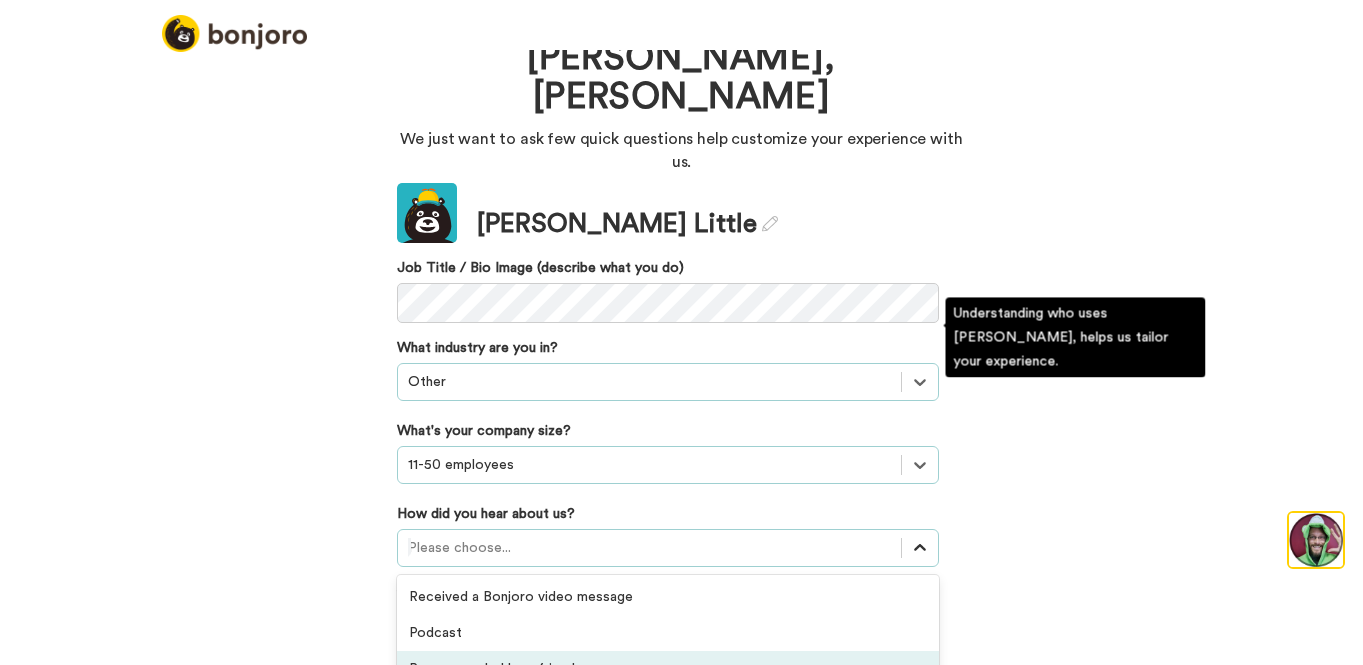 click on "option Recommended by a friend focused, 3 of 20. 20 results available. Use Up and Down to choose options, press Enter to select the currently focused option, press Escape to exit the menu, press Tab to select the option and exit the menu. Please choose... Received a Bonjoro video message Podcast Recommended by a friend GIF Signature Maker [PERSON_NAME]'s blog A company's blog Social media post Private group or community Facebook ad Google ad YouTube ad Integration listing Agency recommendations Webinar Online event Offline event Invited by a colleague Received a testimonial request [PERSON_NAME] testimonials embedded on a website Others" at bounding box center [668, 548] 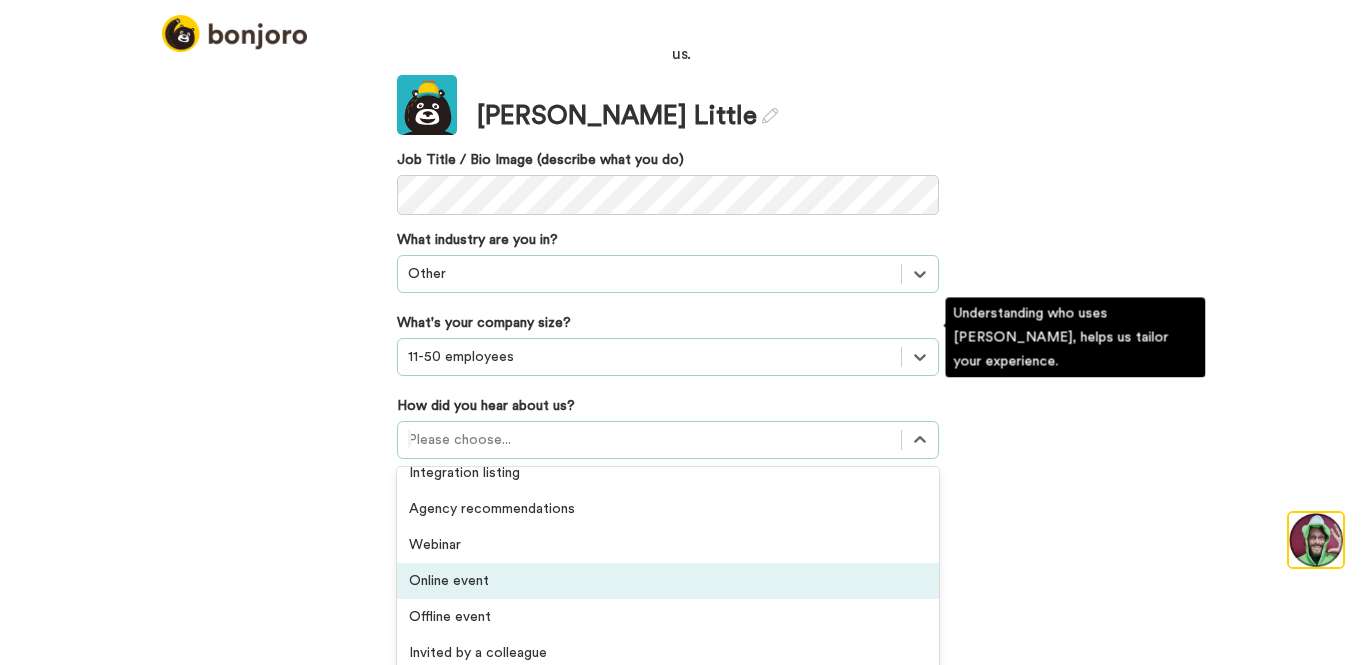 scroll, scrollTop: 428, scrollLeft: 0, axis: vertical 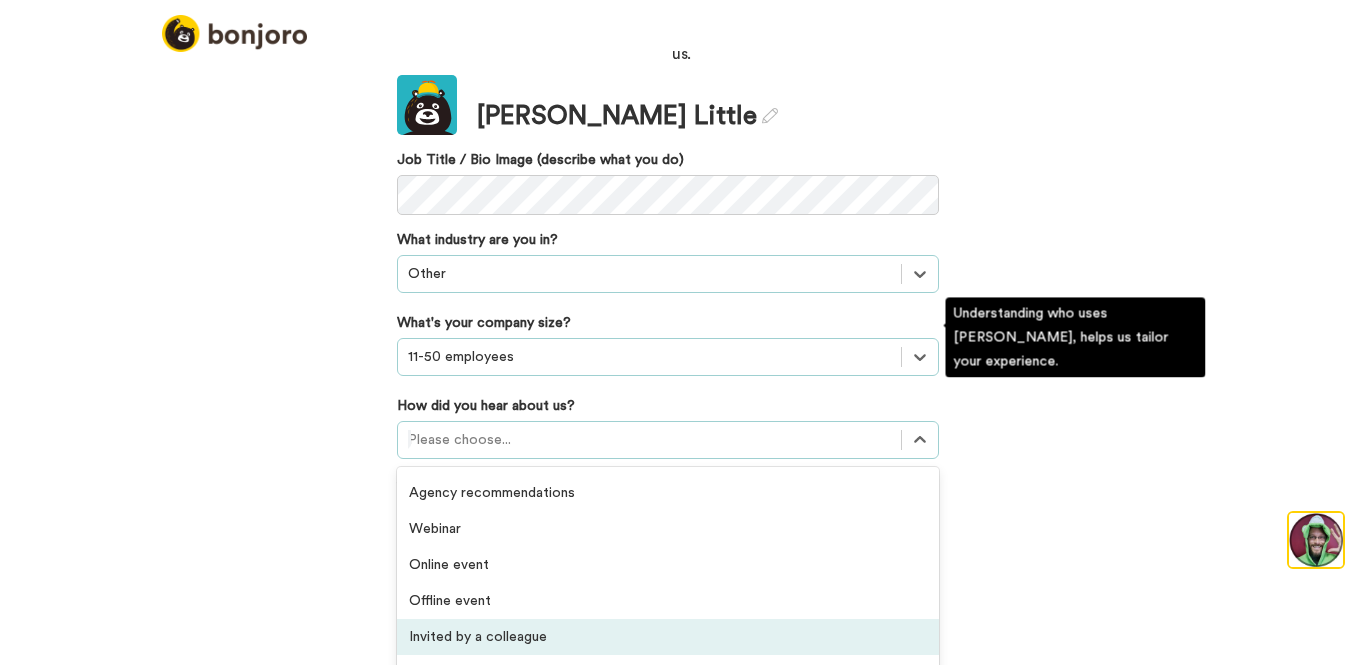 click on "Invited by a colleague" at bounding box center [668, 637] 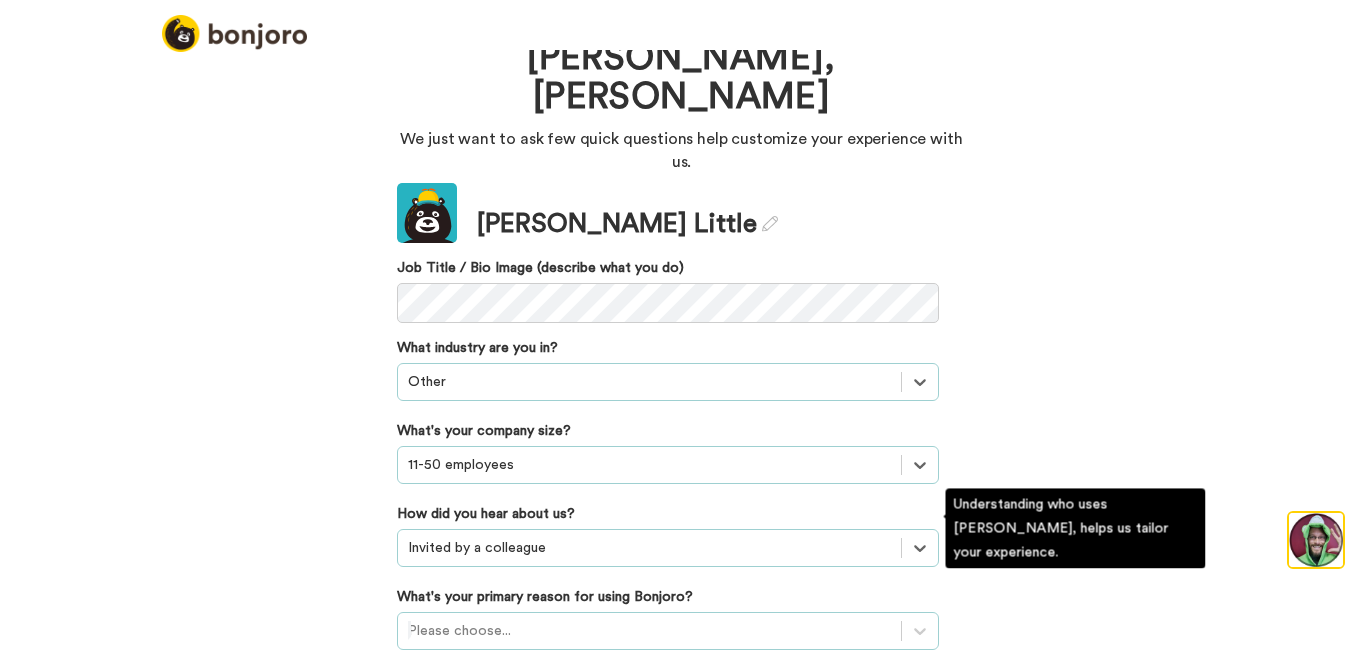 click on "Please choose..." at bounding box center (668, 631) 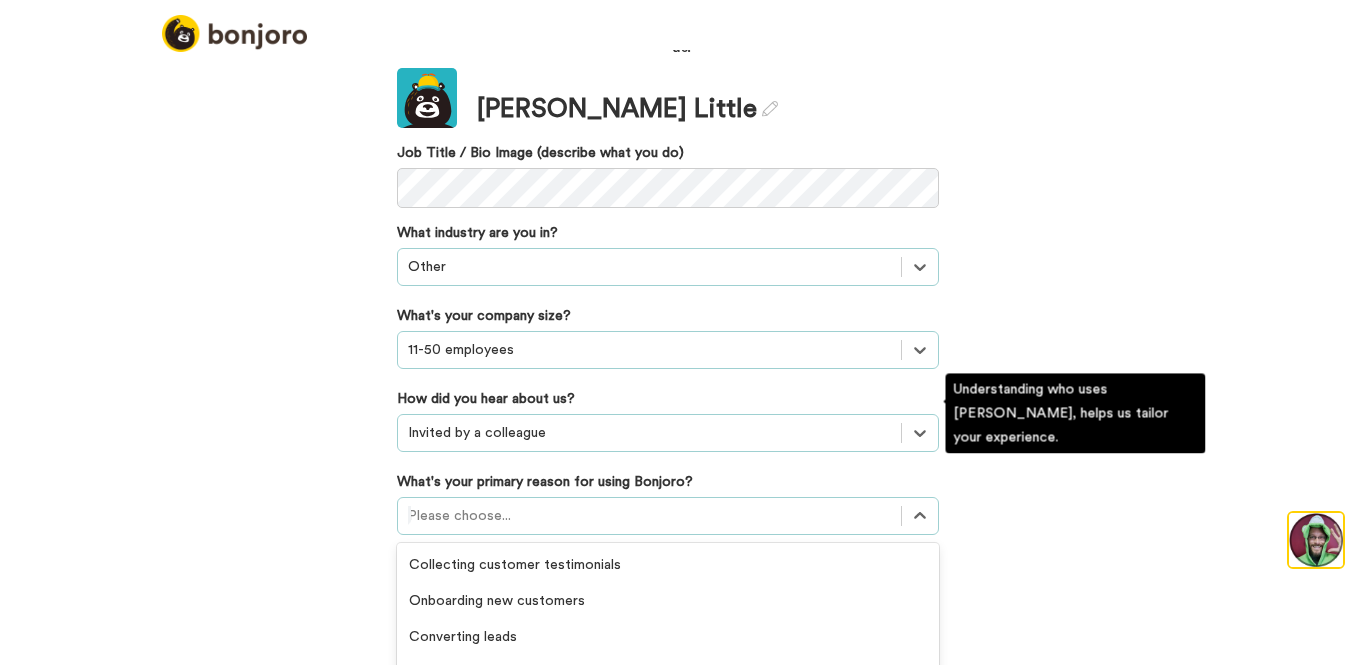 click on "Activating customers" at bounding box center (668, 745) 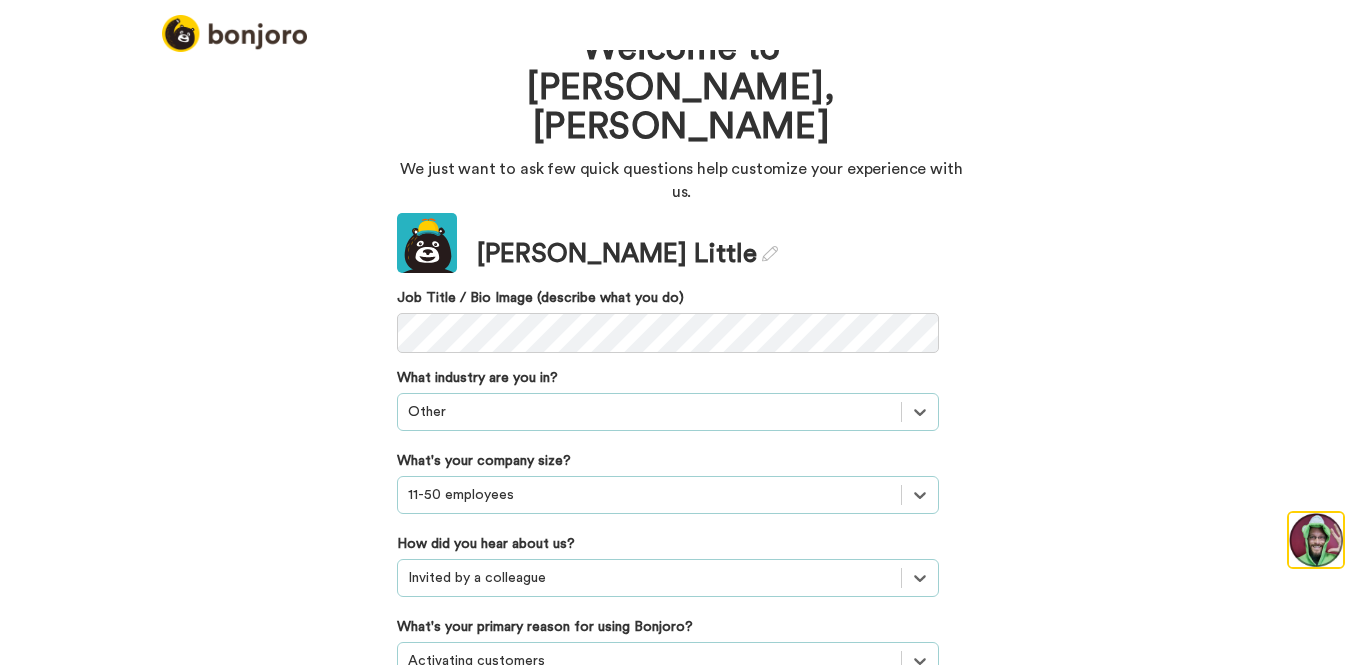 click on "Continue" at bounding box center [668, 743] 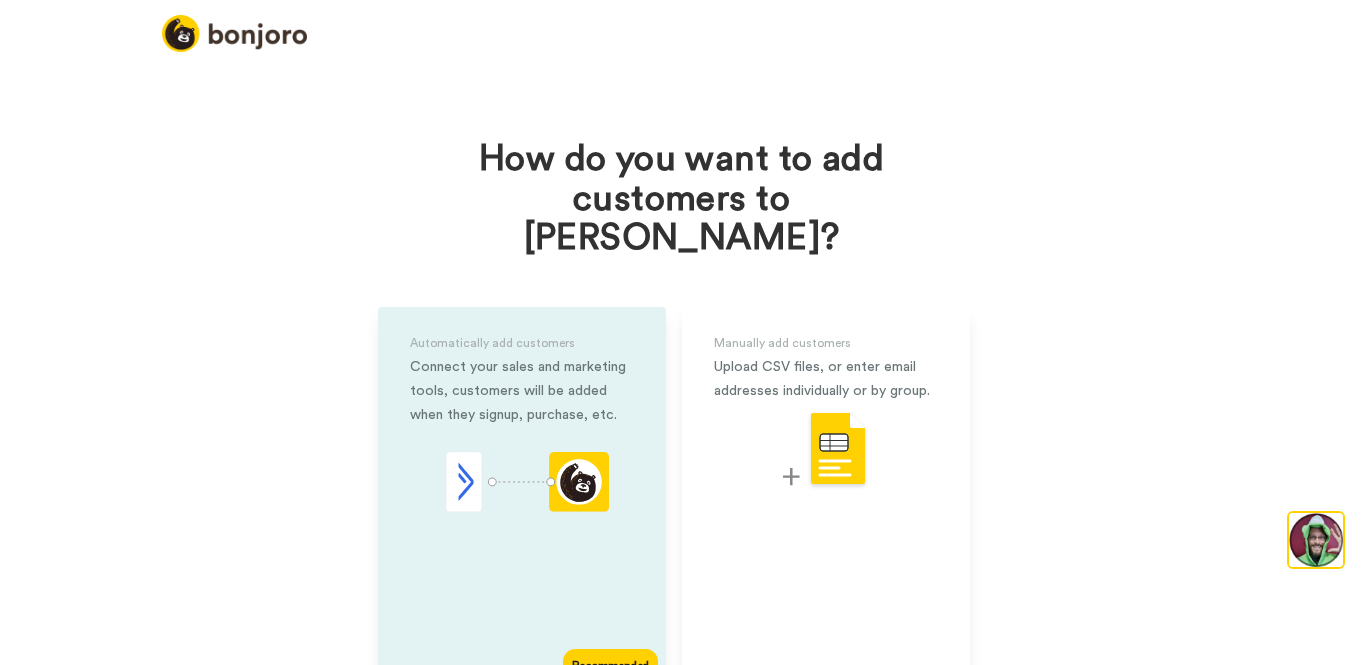 click on "Connect your sales and marketing tools, customers will be added when they signup, purchase, etc." at bounding box center [522, 391] 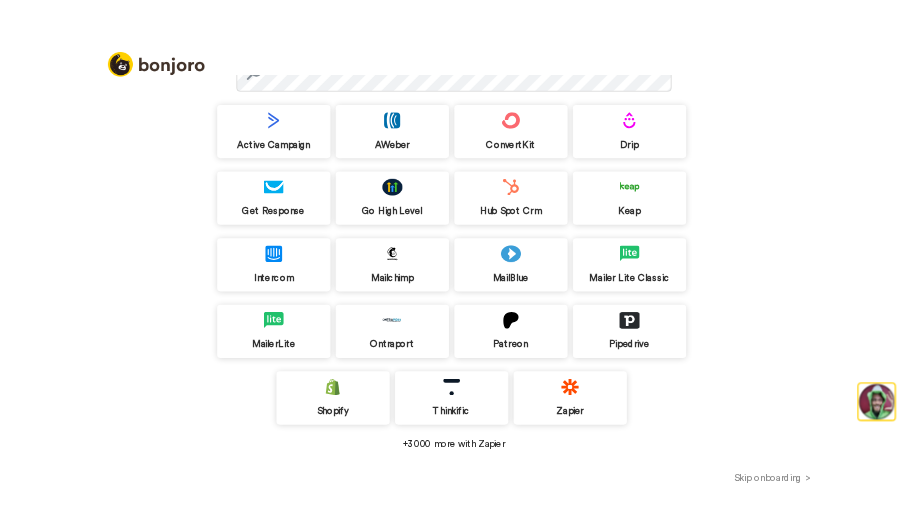 scroll, scrollTop: 188, scrollLeft: 0, axis: vertical 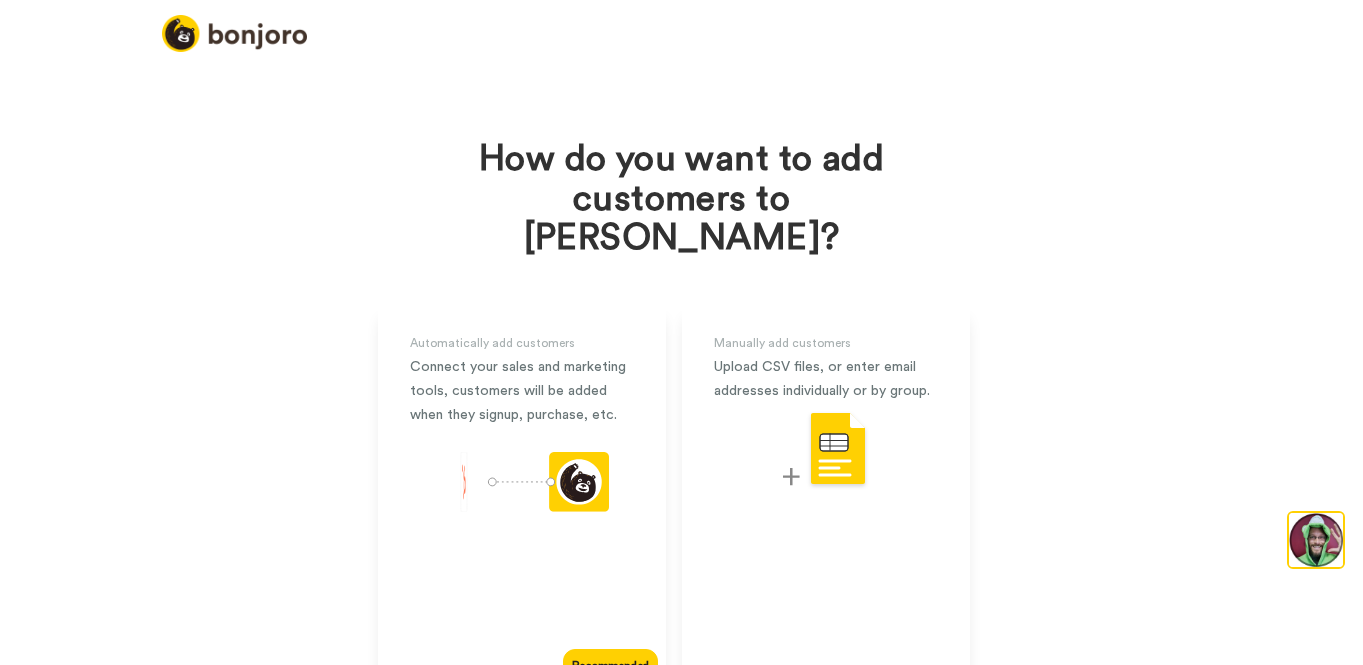 click at bounding box center (682, 25) 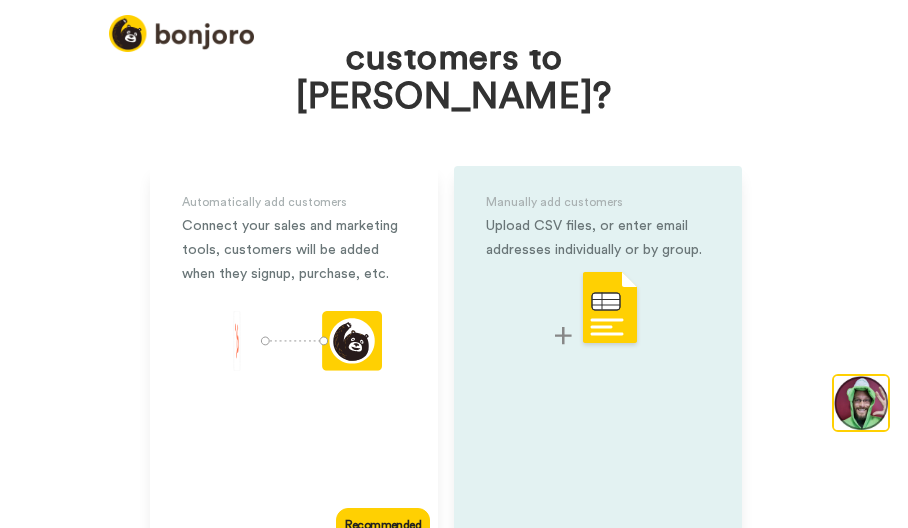 scroll, scrollTop: 163, scrollLeft: 0, axis: vertical 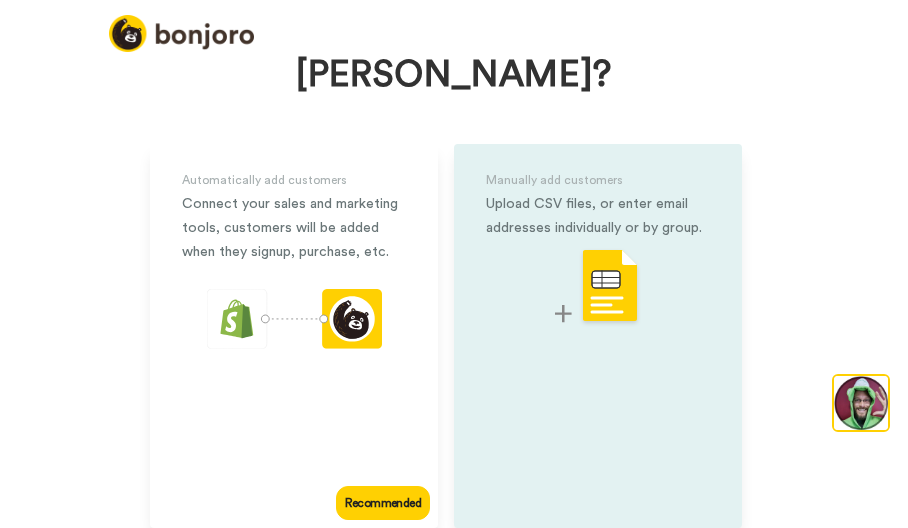 click at bounding box center (598, 287) 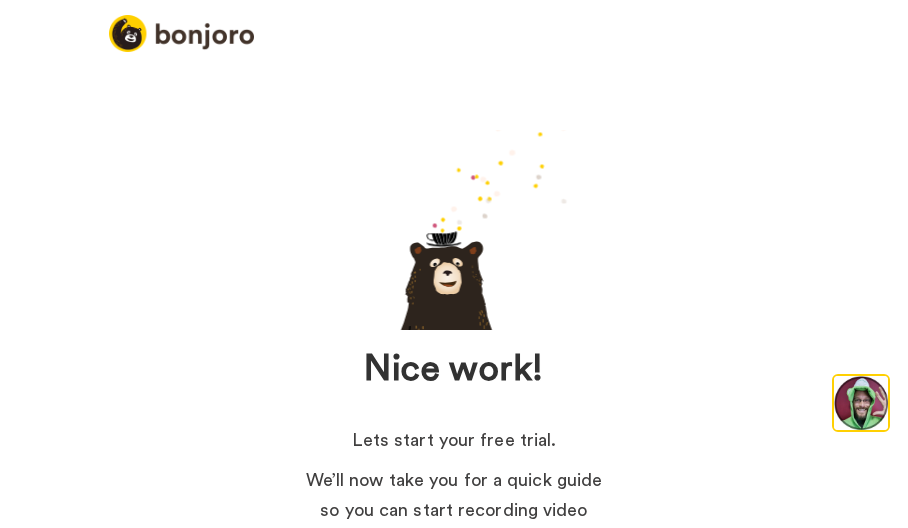 click on "Nice work! Lets start your free trial. We’ll now take you for a quick guide so you can start recording video messages your customers will love. Get started" at bounding box center (454, 405) 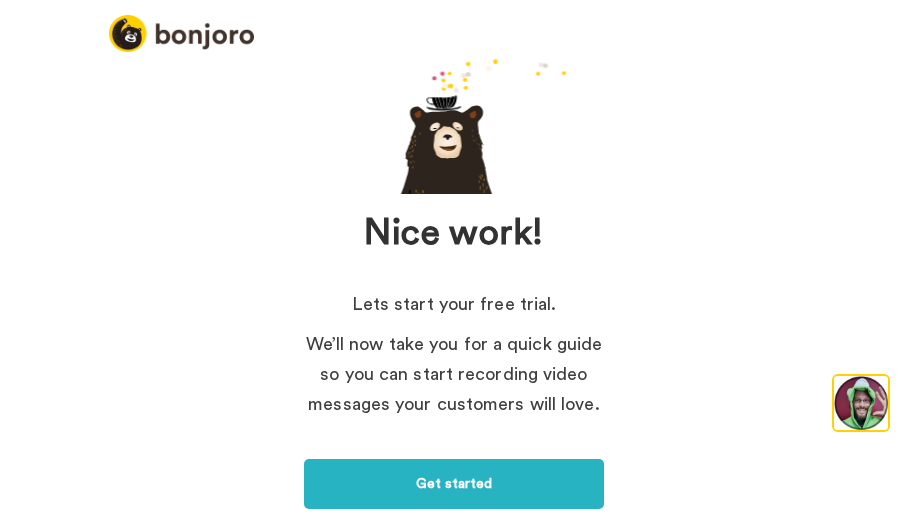 scroll, scrollTop: 232, scrollLeft: 0, axis: vertical 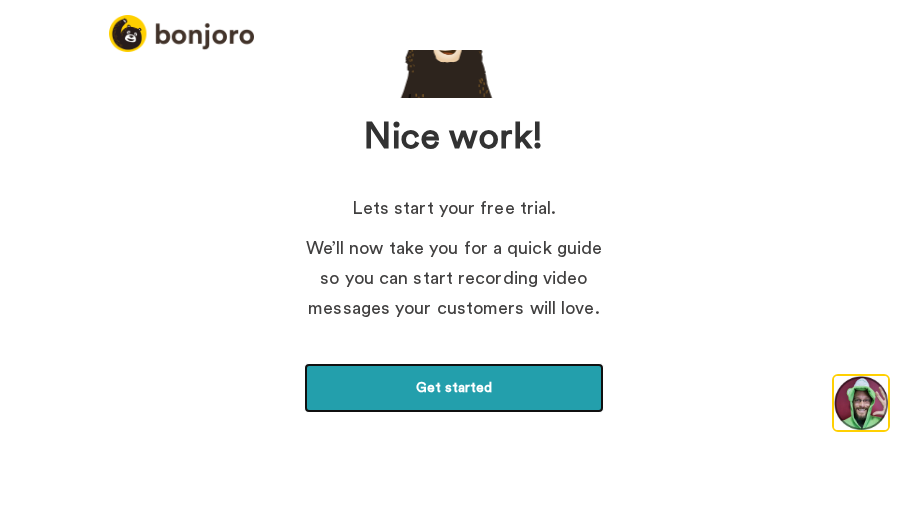 click on "Get started" at bounding box center [454, 388] 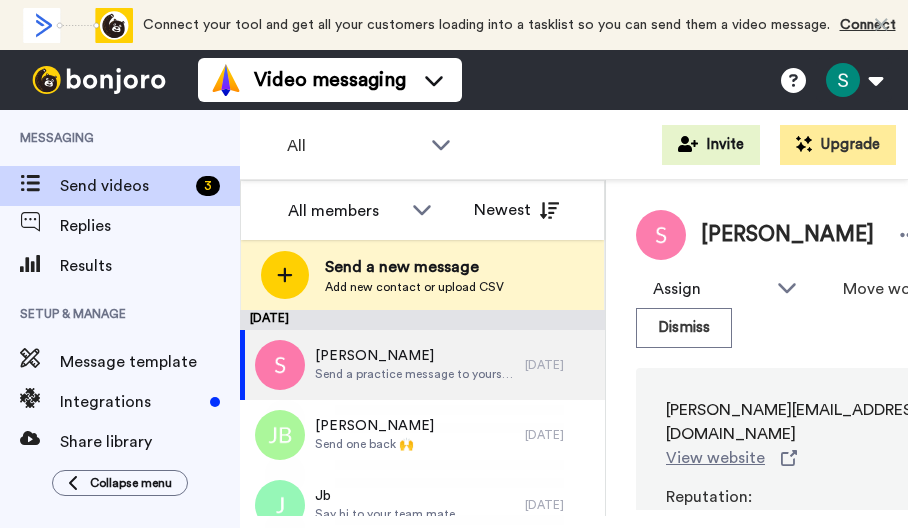scroll, scrollTop: 0, scrollLeft: 0, axis: both 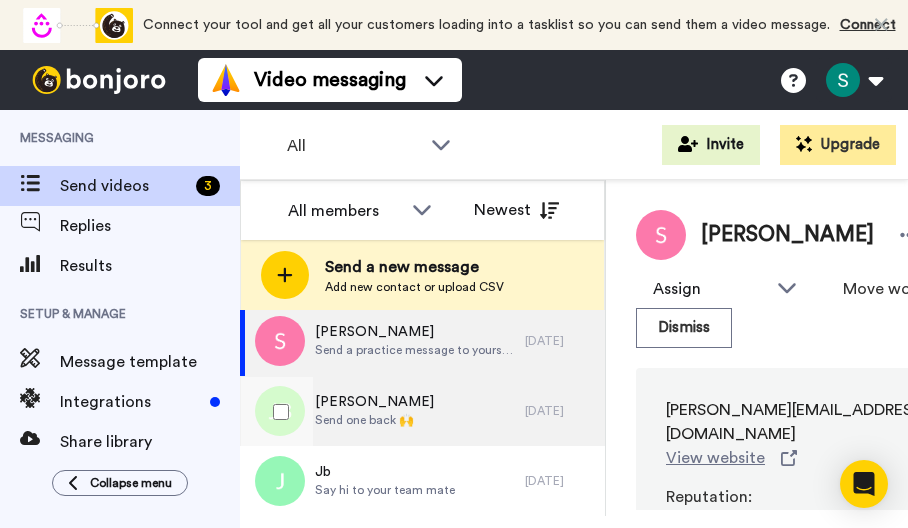 click on "Jared Brown Send one back 🙌" at bounding box center (382, 411) 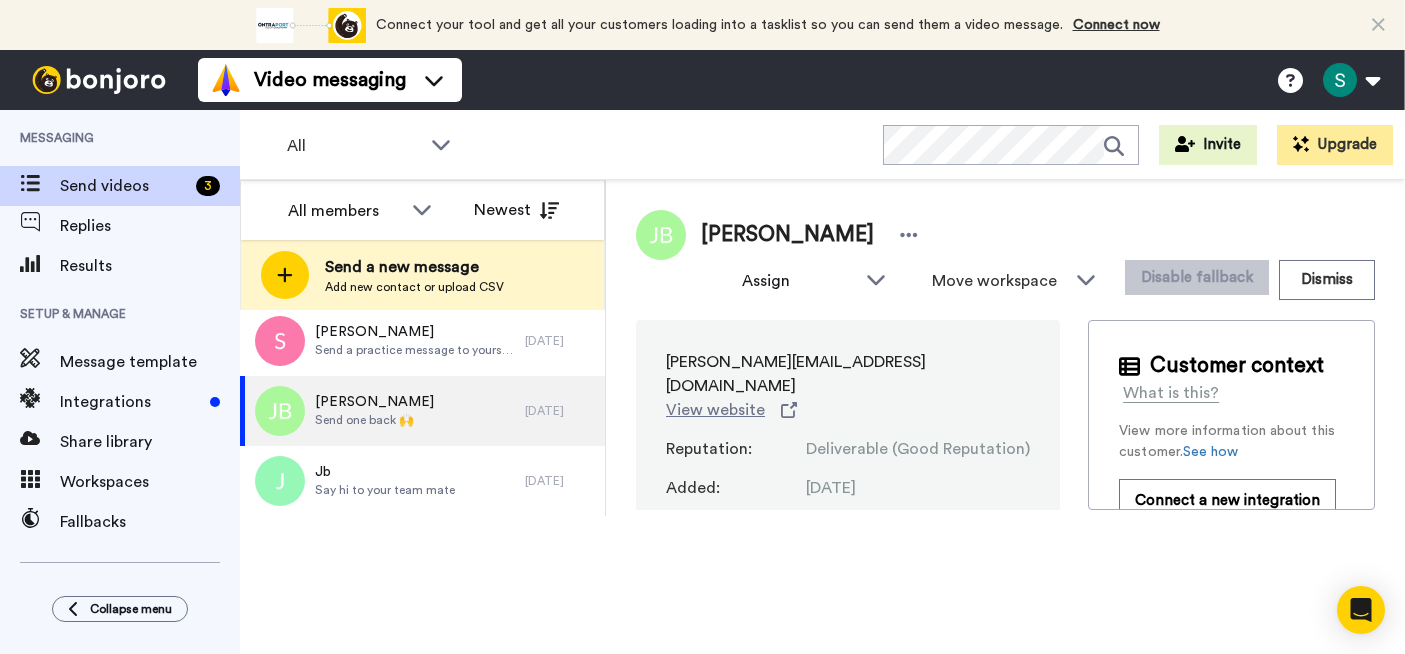 scroll, scrollTop: 0, scrollLeft: 0, axis: both 